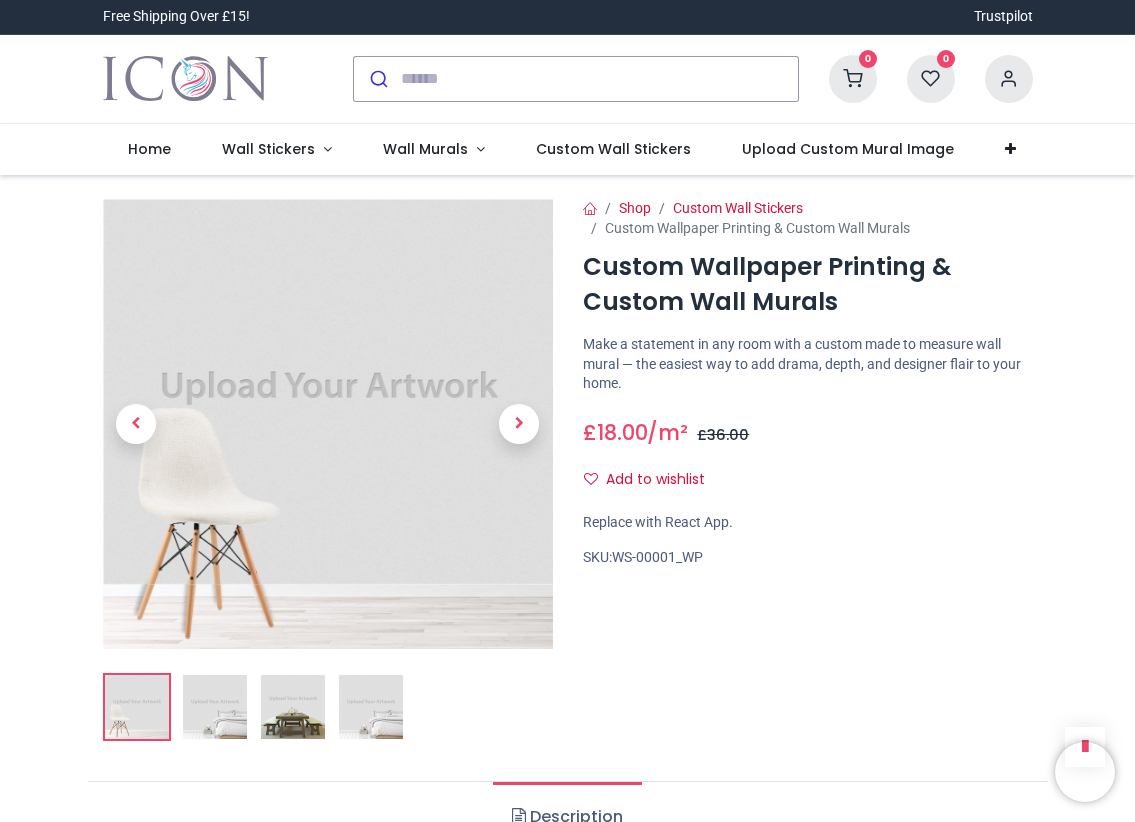 scroll, scrollTop: 0, scrollLeft: 0, axis: both 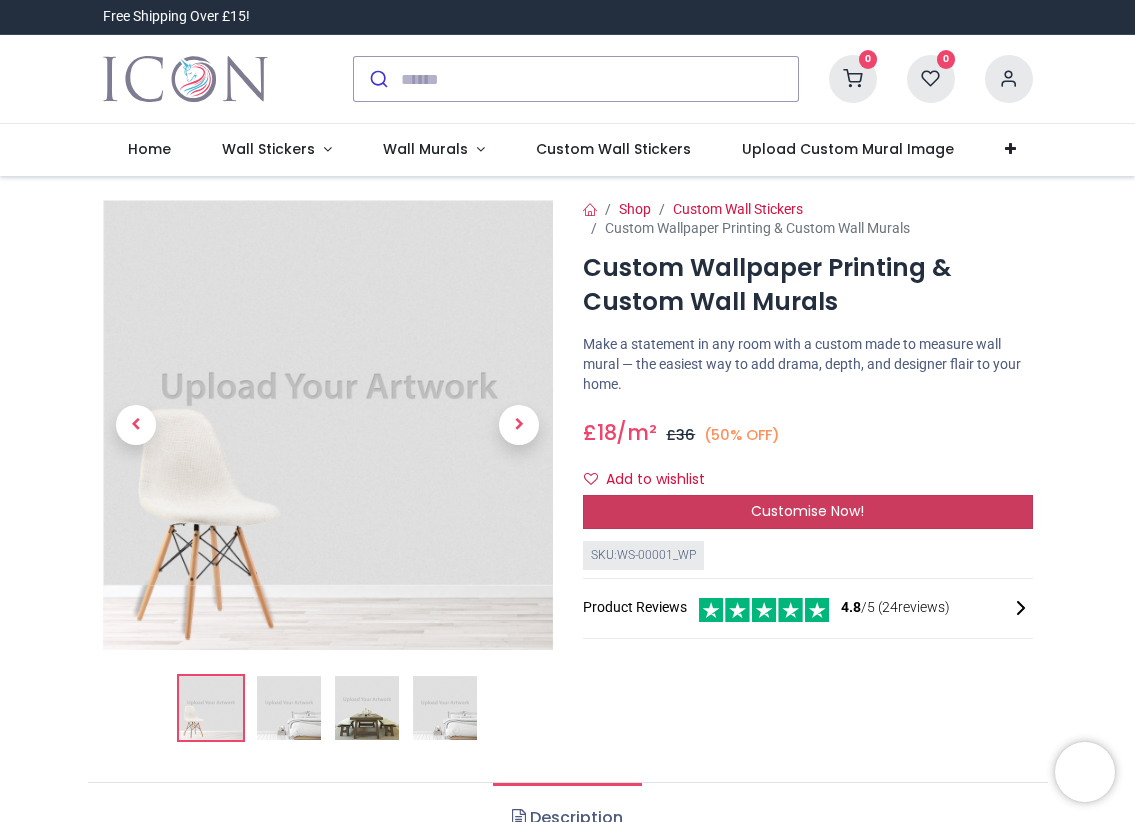 click on "Customise Now!" at bounding box center [807, 511] 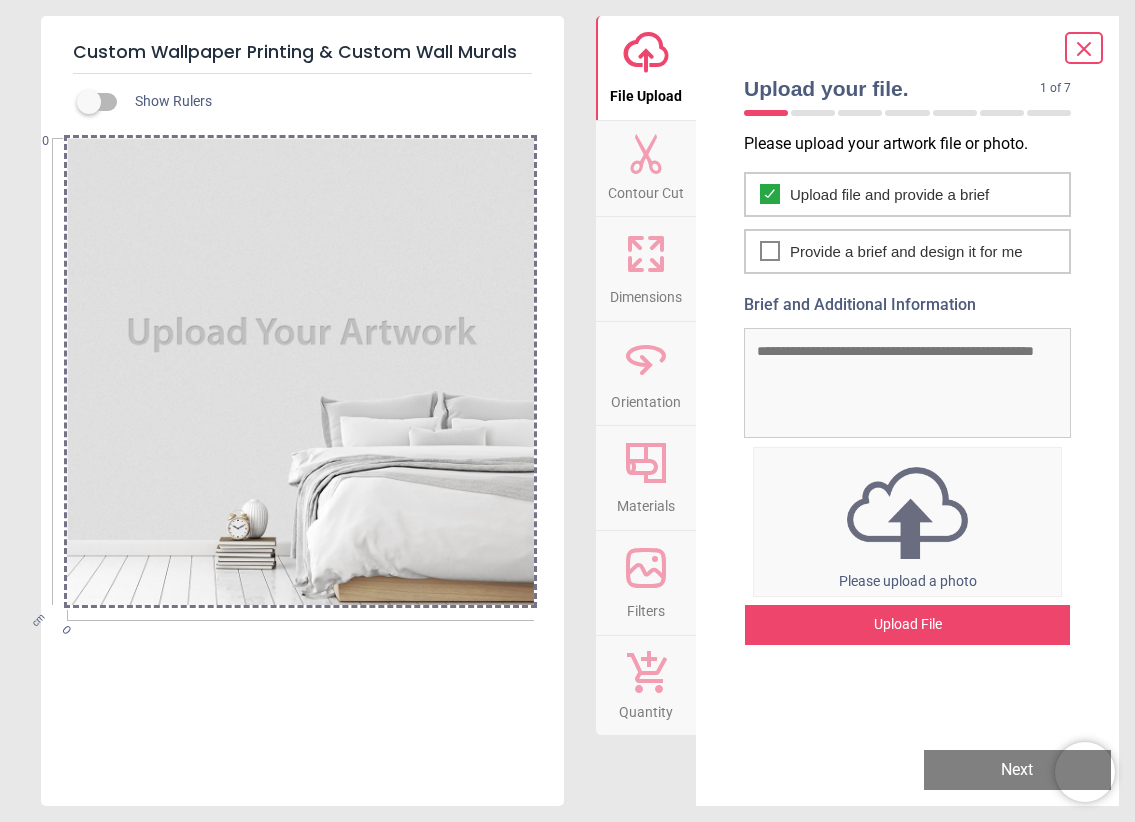 click at bounding box center (300, 371) 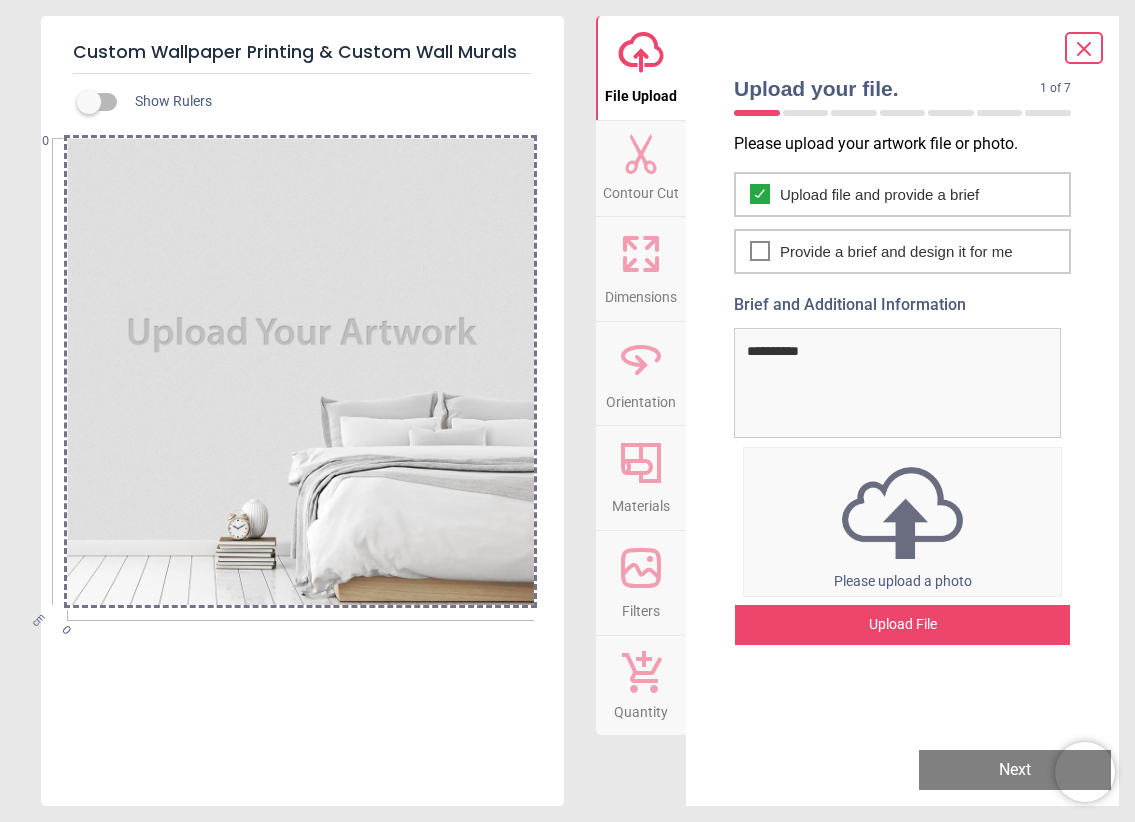 type on "**********" 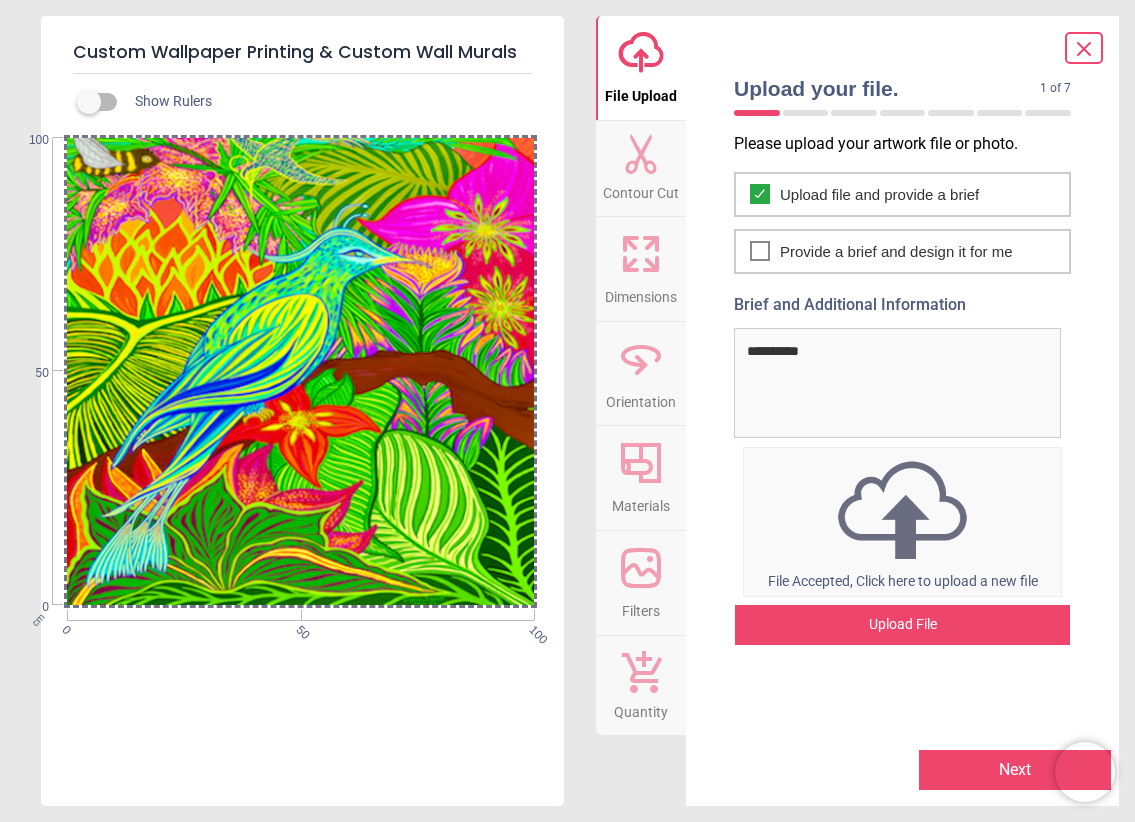 click on "Next" at bounding box center [1015, 770] 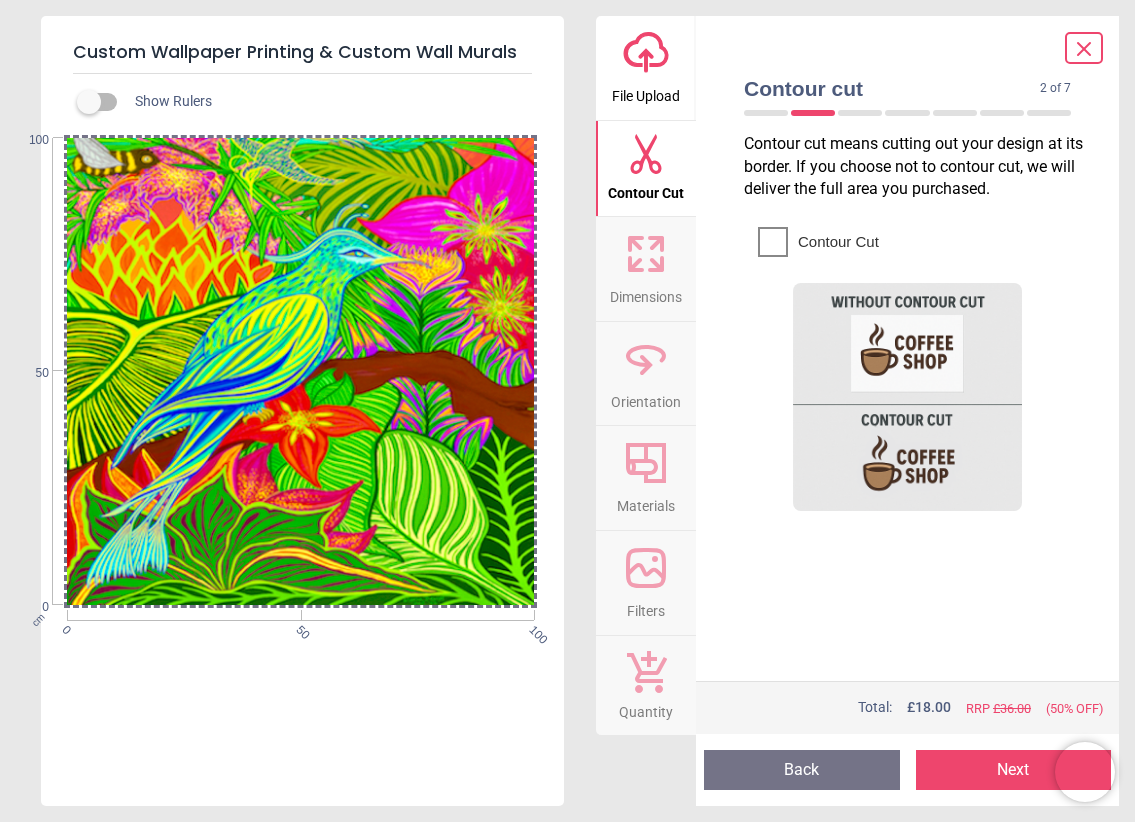 click 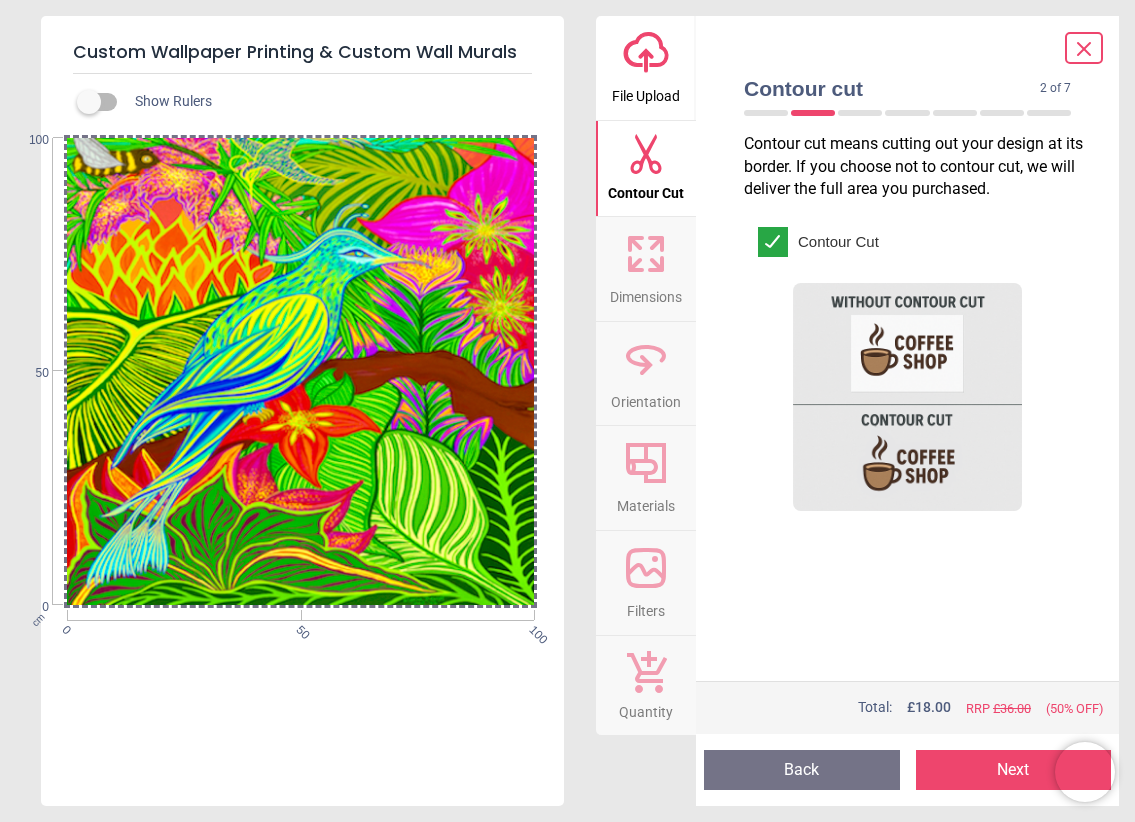 click on "Next" at bounding box center (1014, 770) 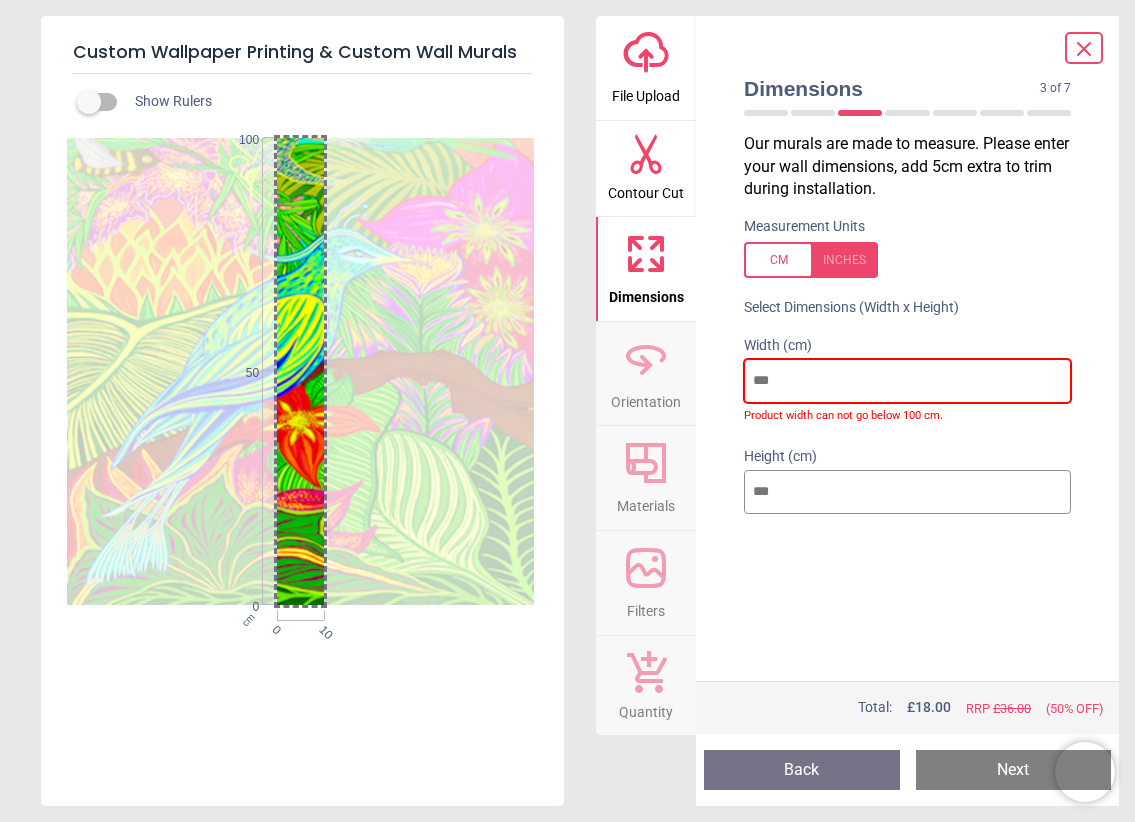 type on "*" 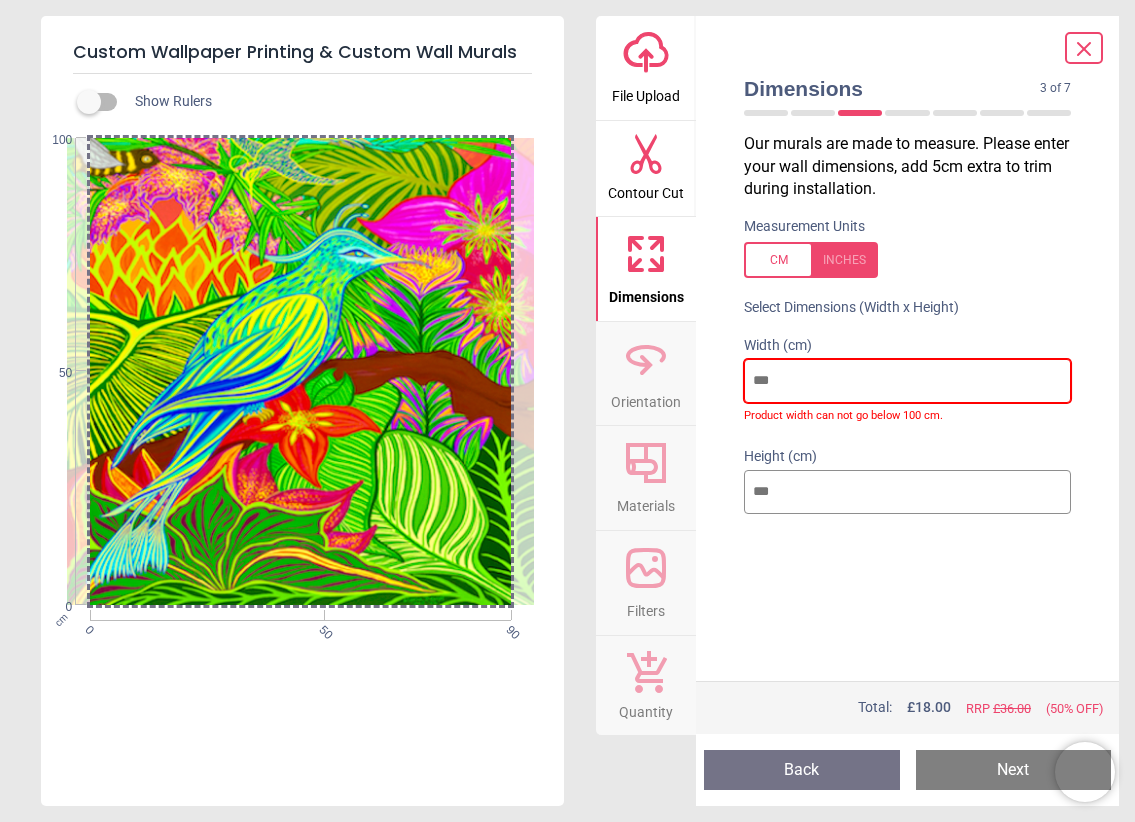 type on "*" 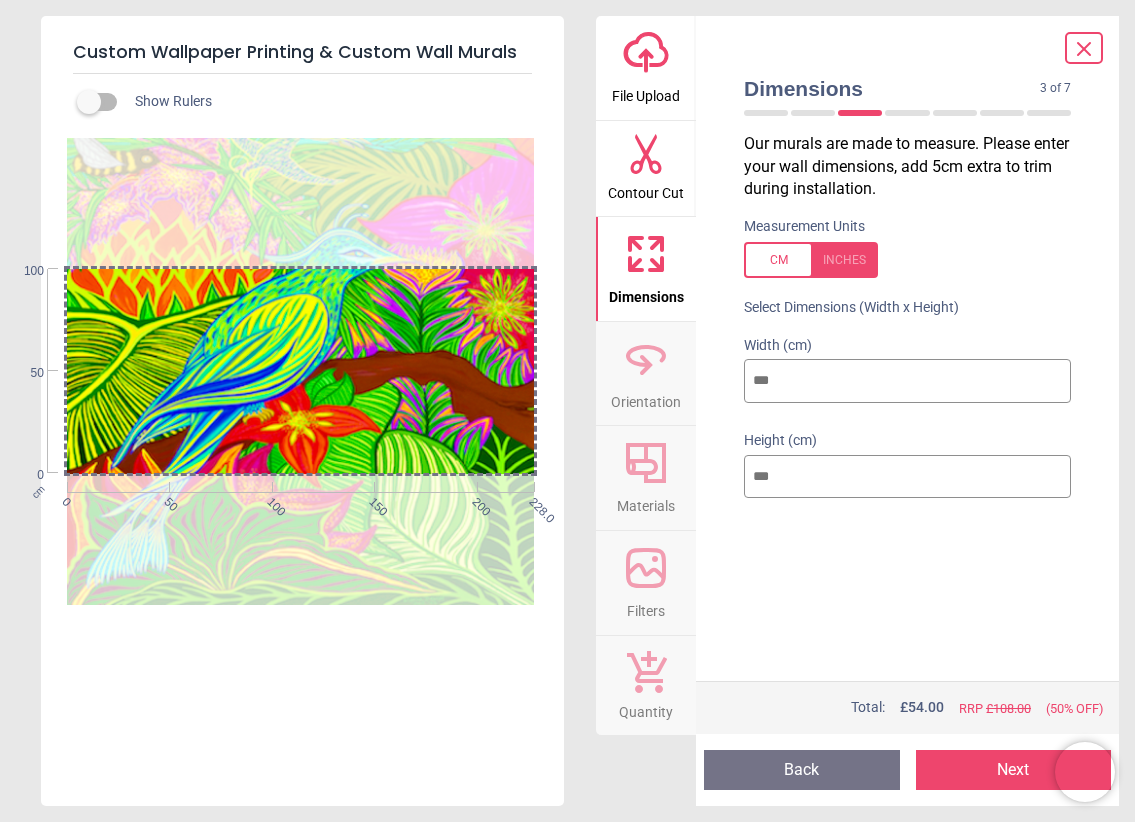 type on "***" 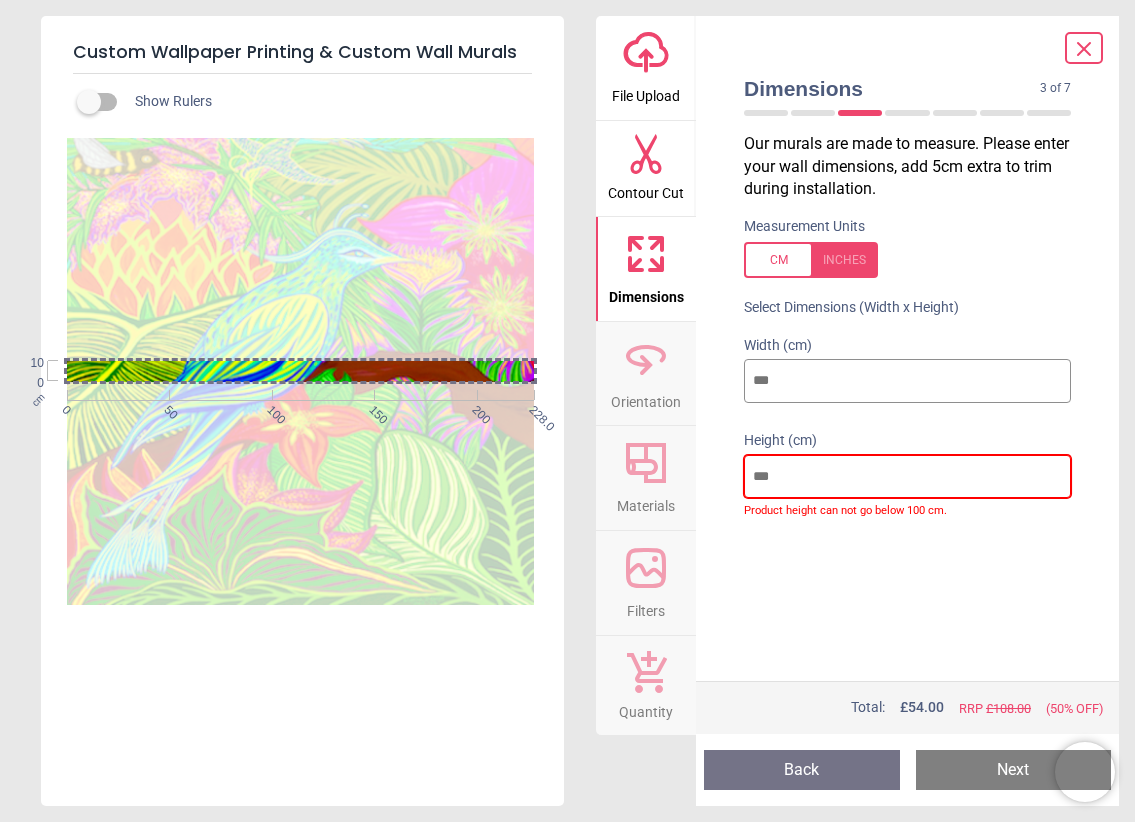 type on "*" 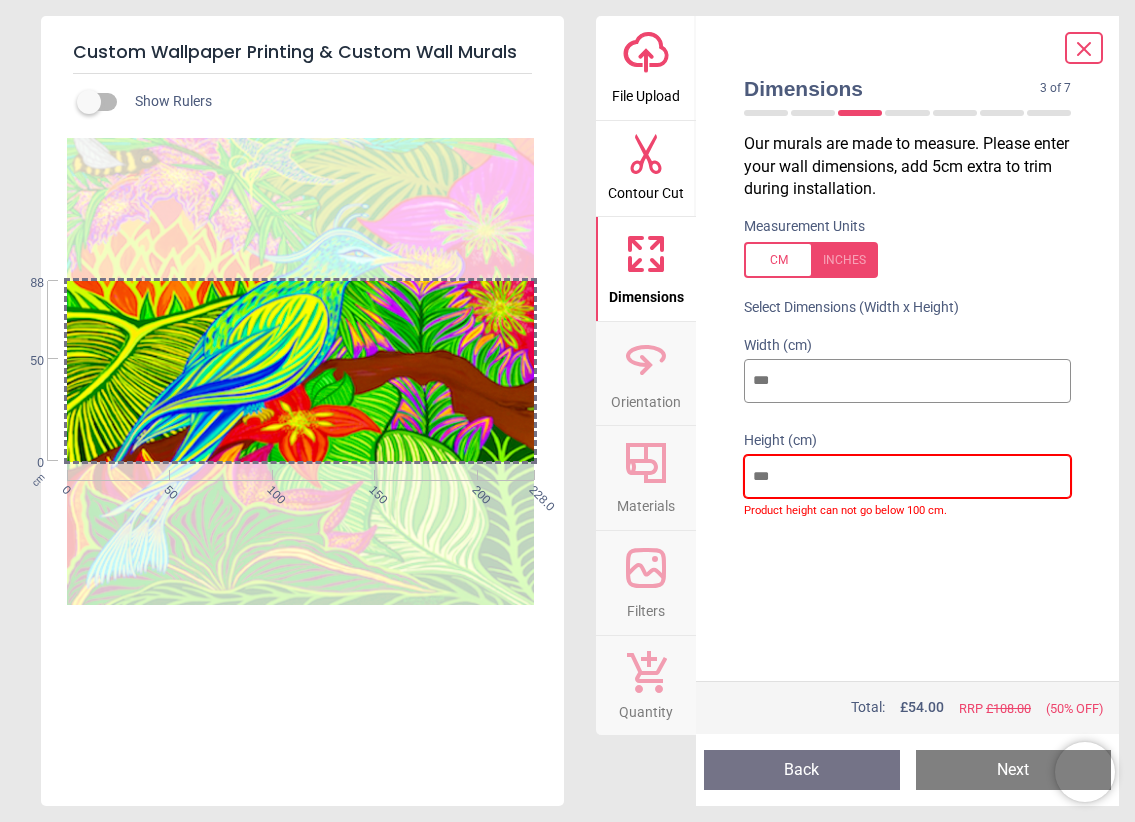 type on "*" 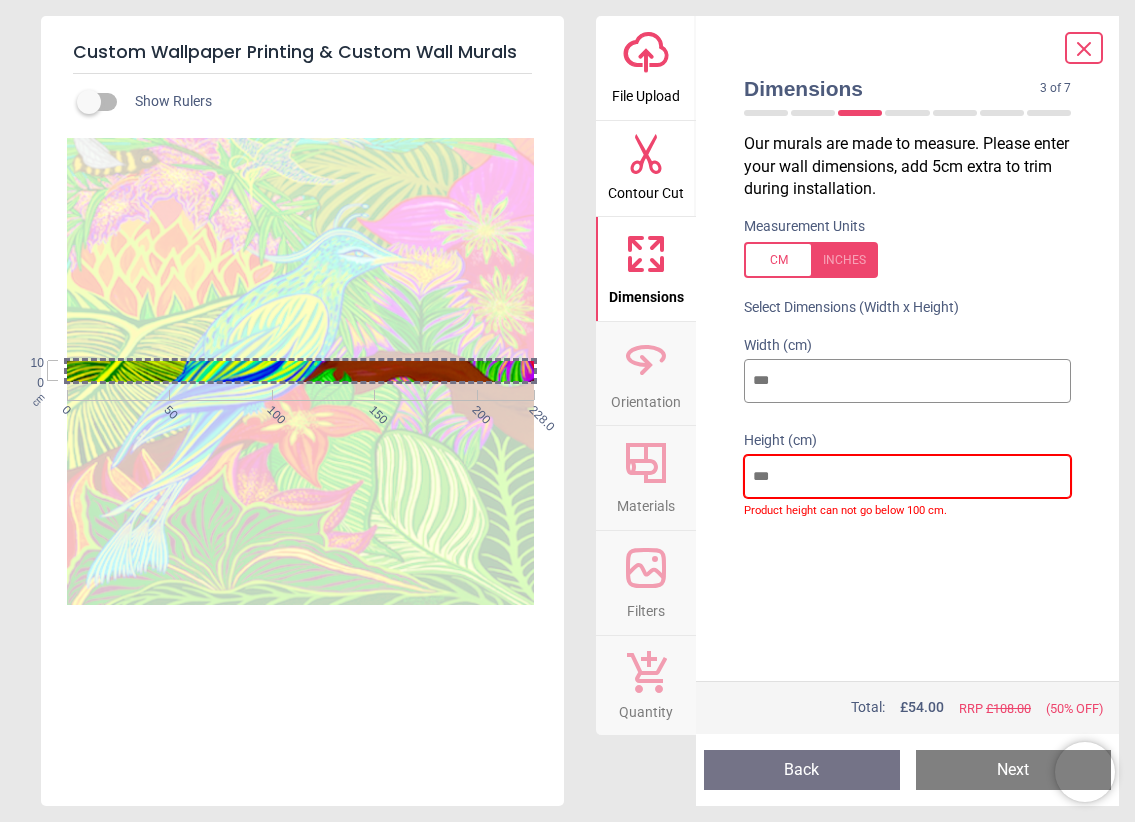 type on "***" 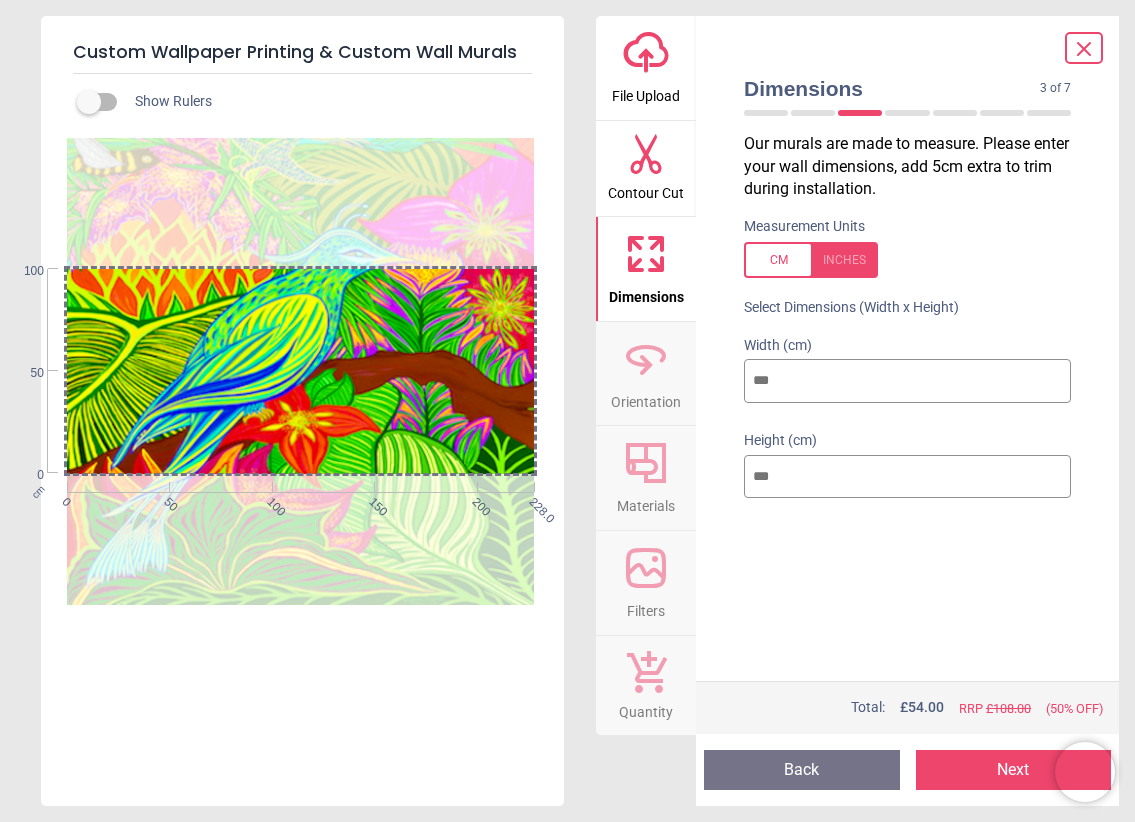 click on "***" at bounding box center [907, 381] 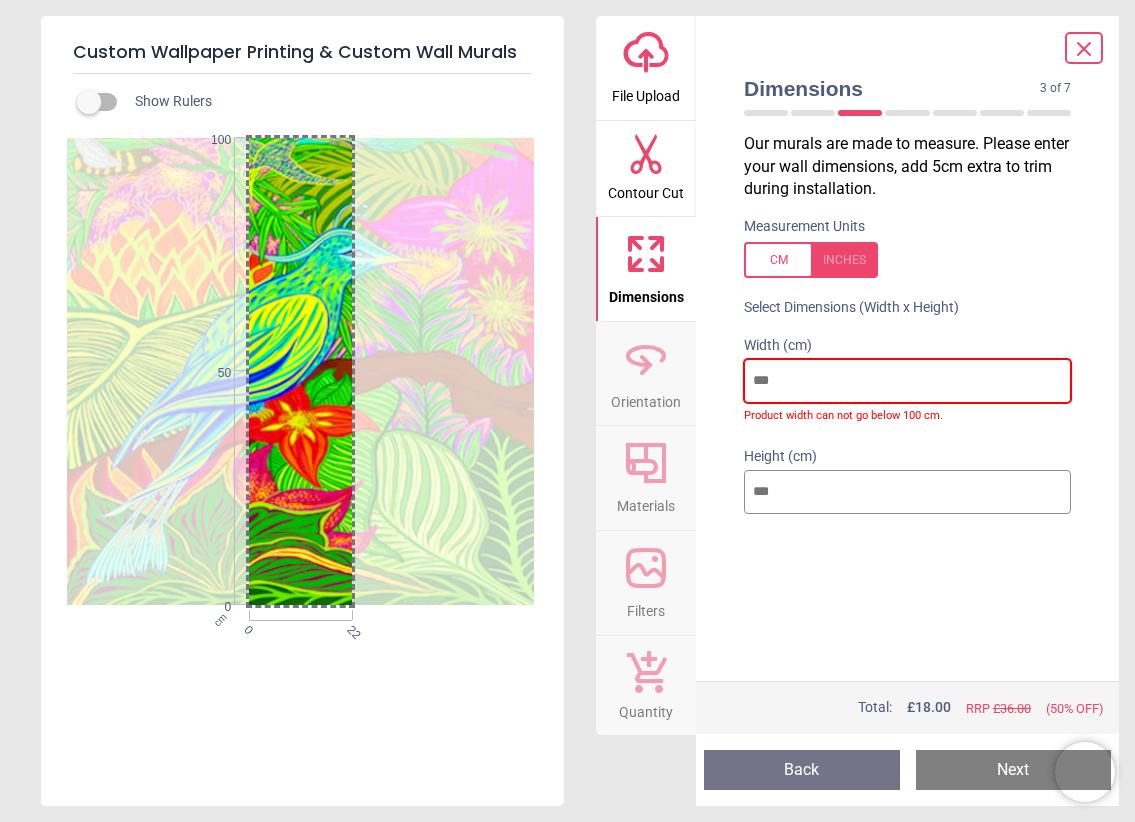 type on "*" 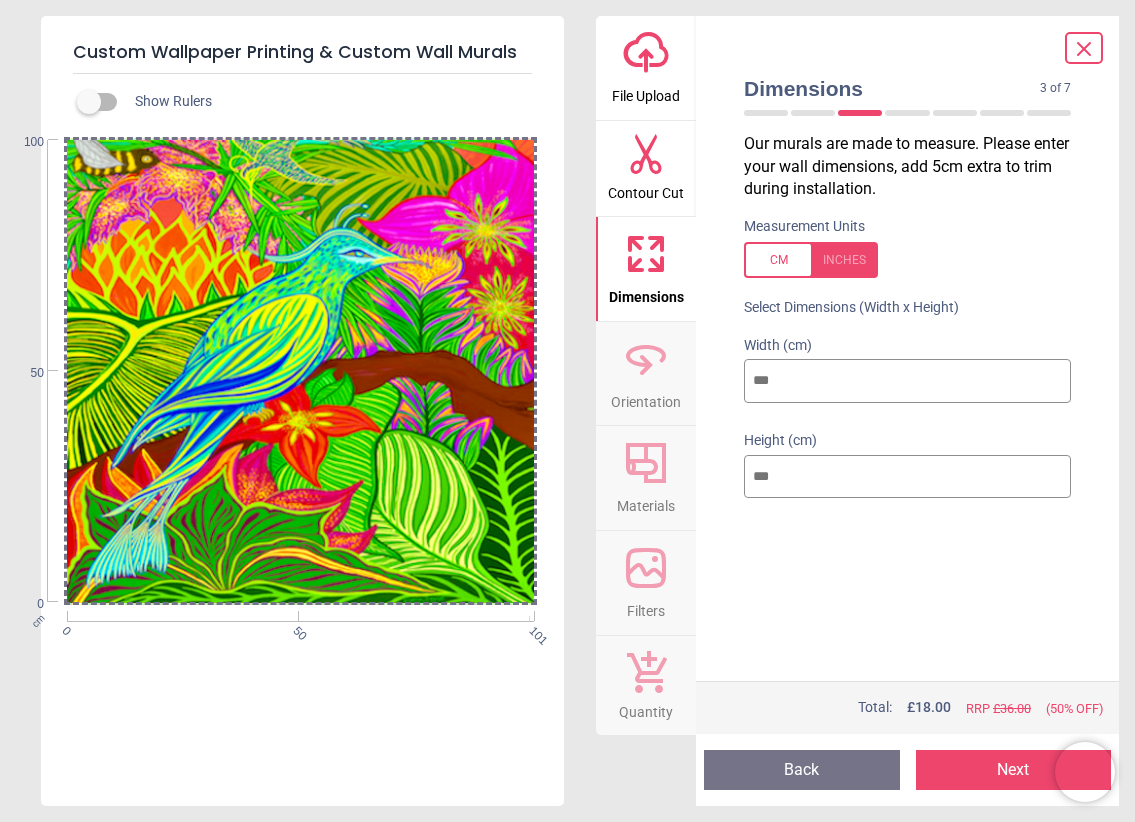 click on "***" at bounding box center [907, 381] 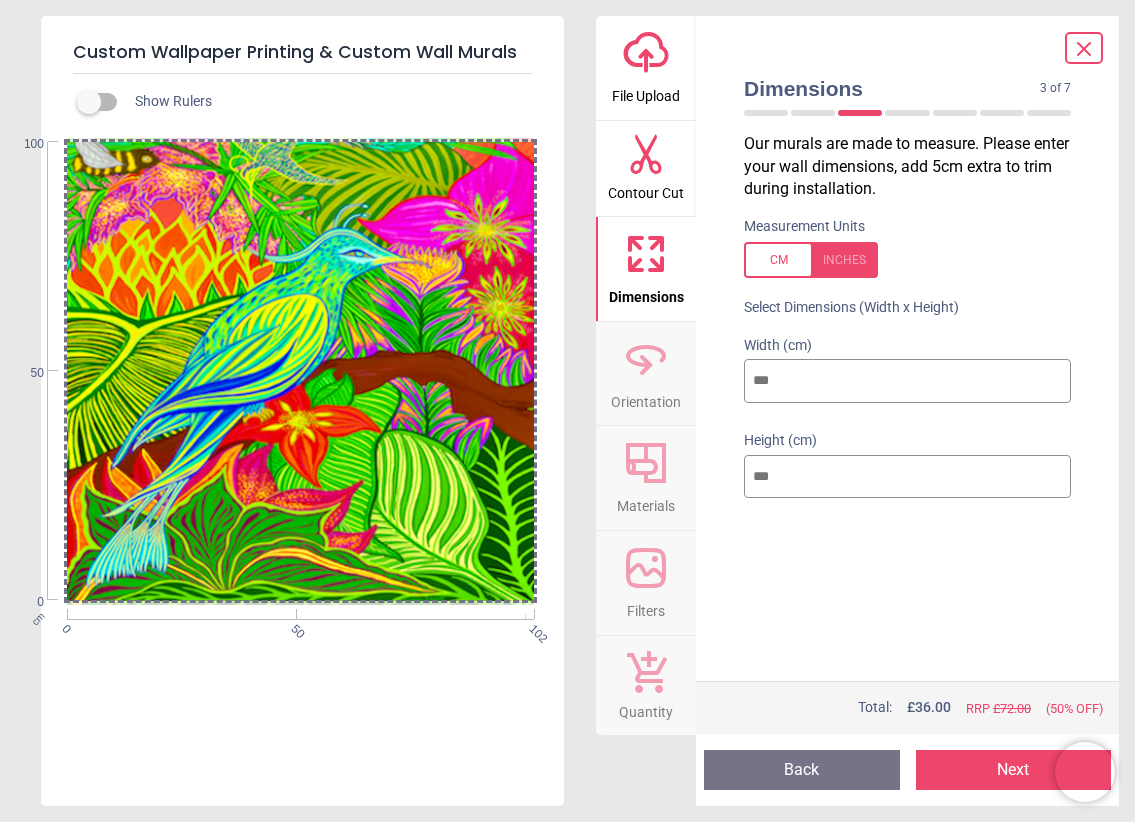 click on "***" at bounding box center (907, 381) 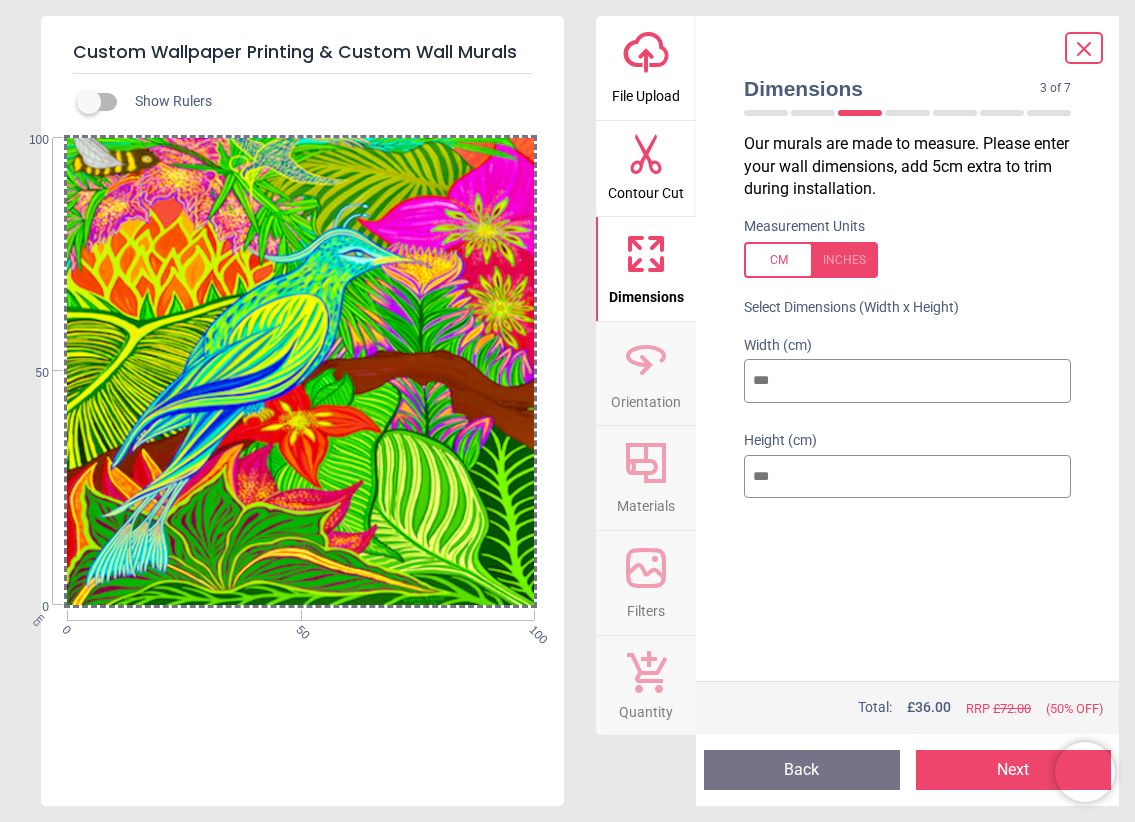 click on "***" at bounding box center (907, 381) 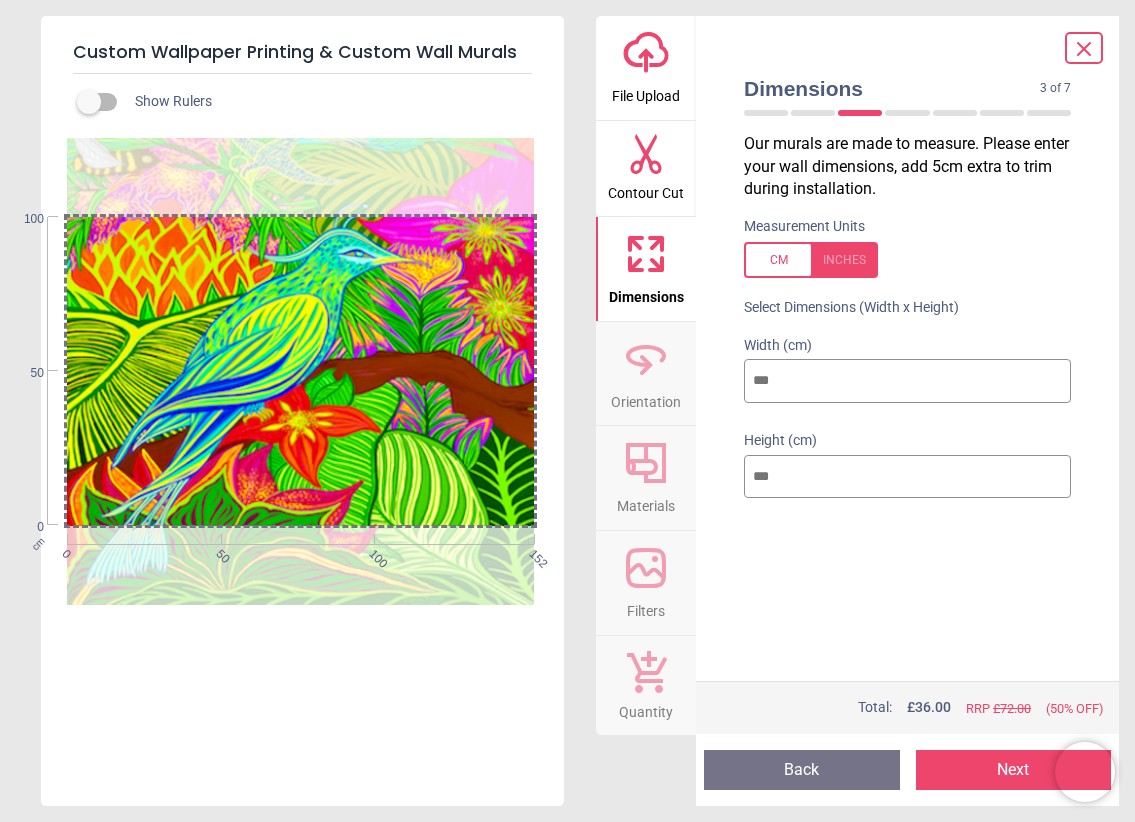 type on "***" 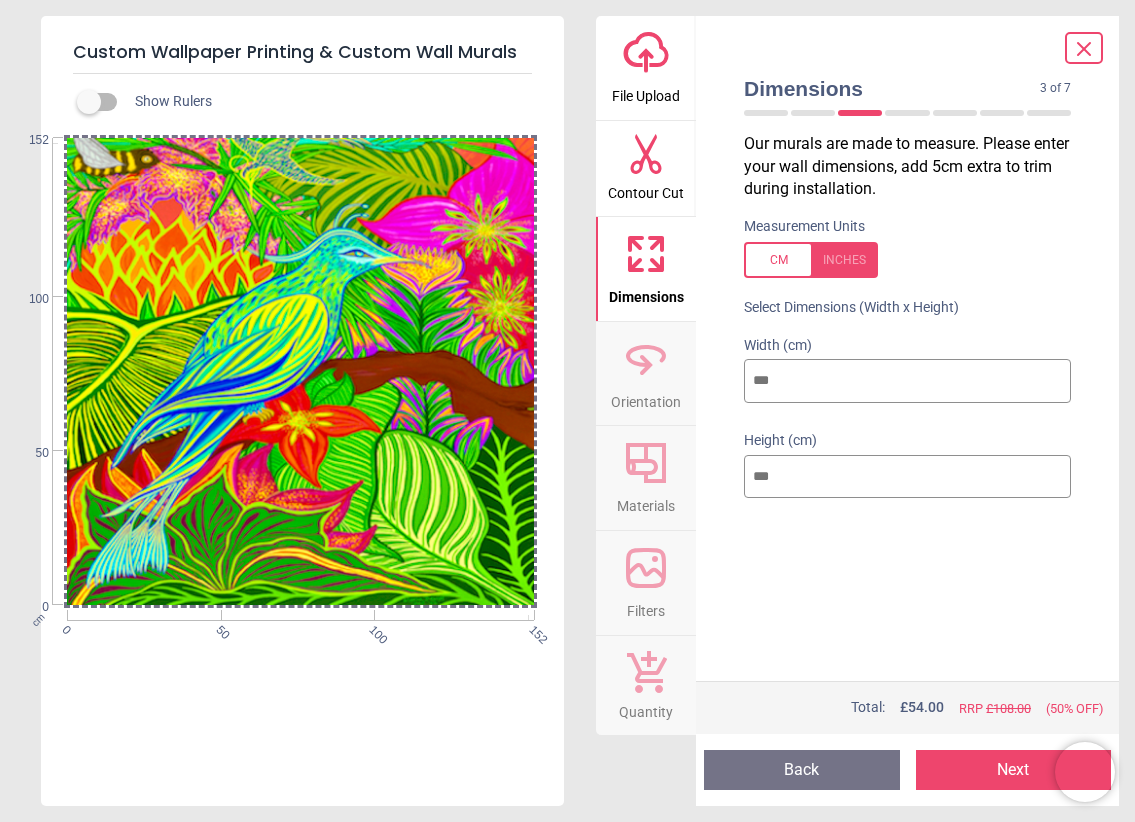 type on "***" 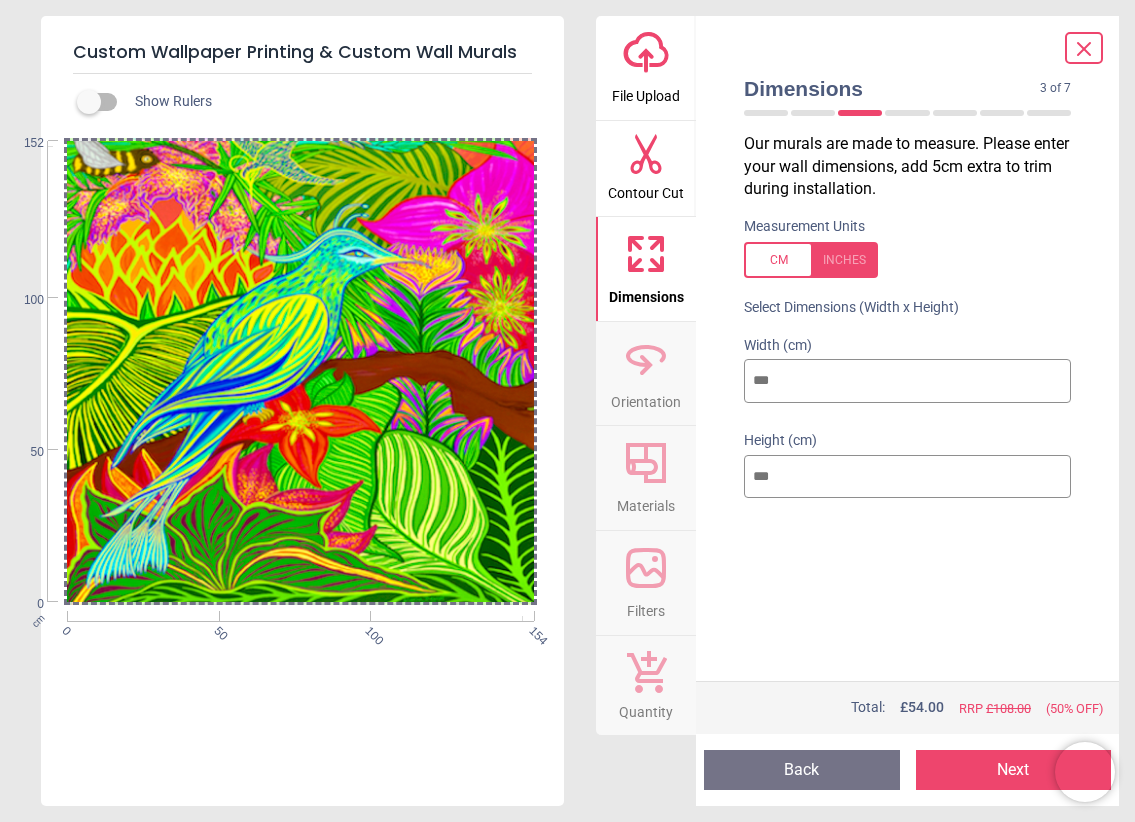 type on "***" 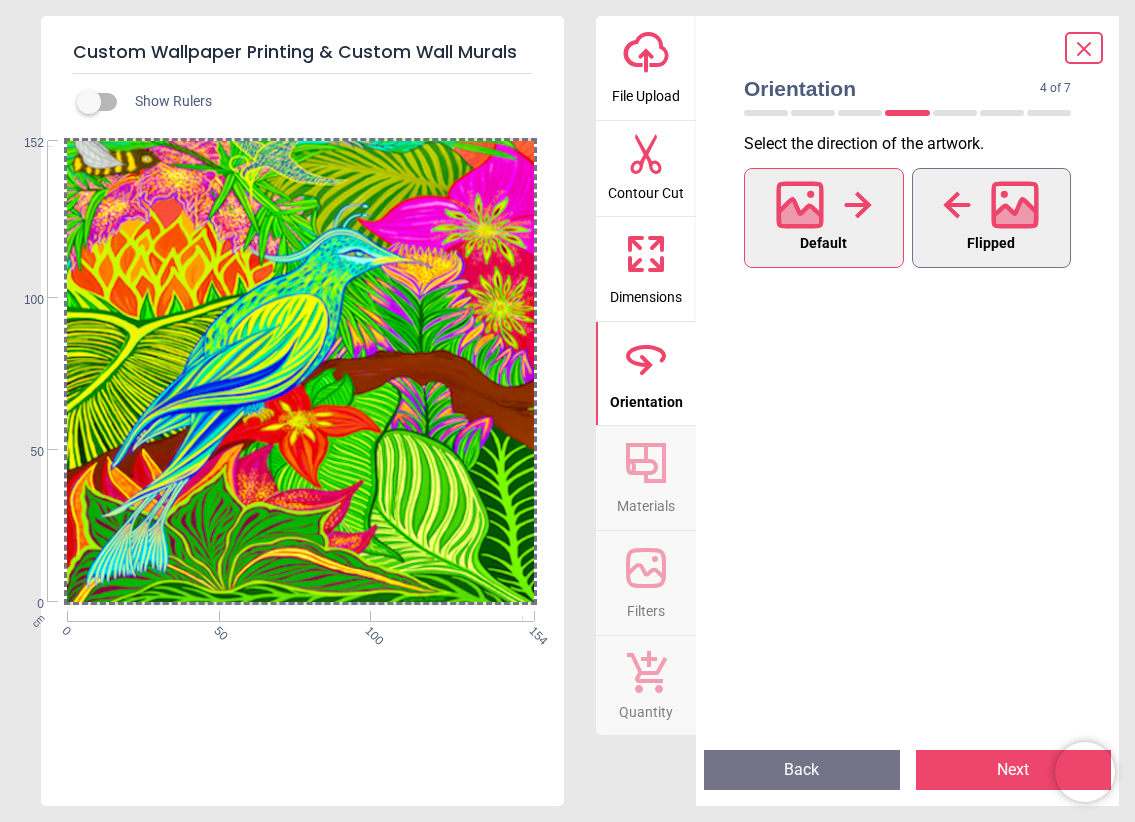 click 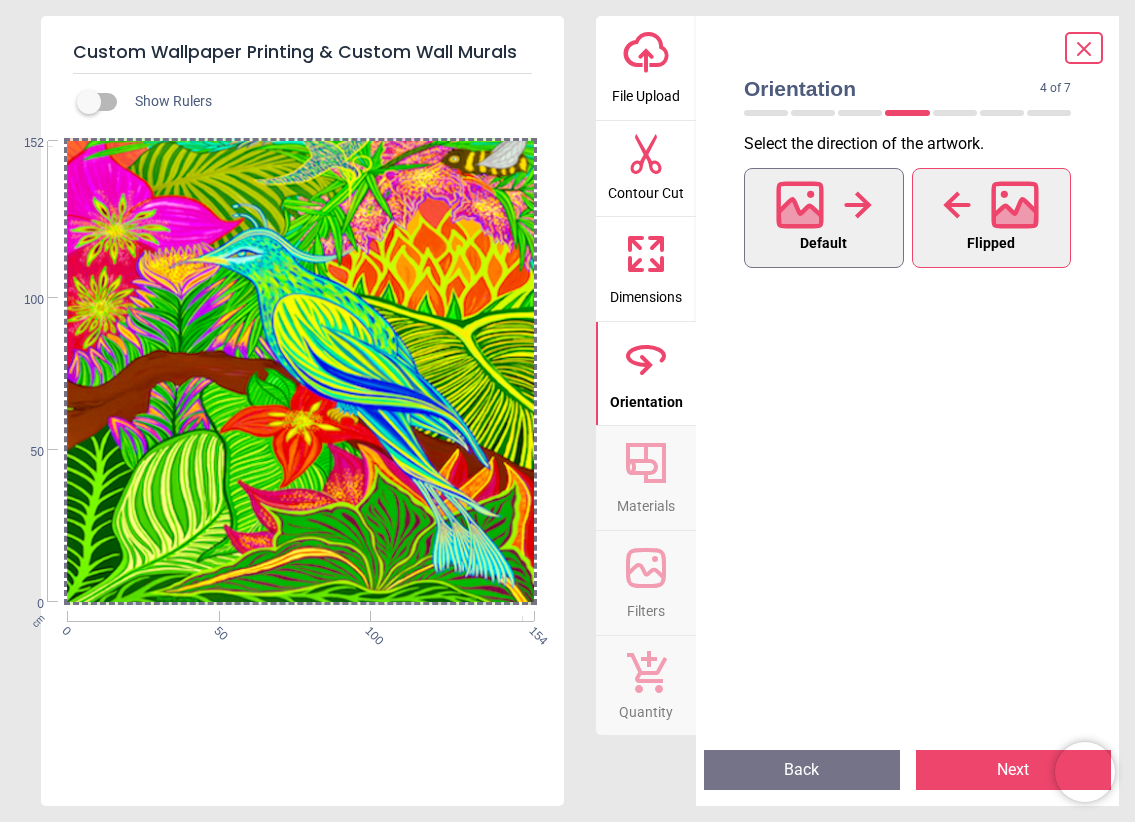 click 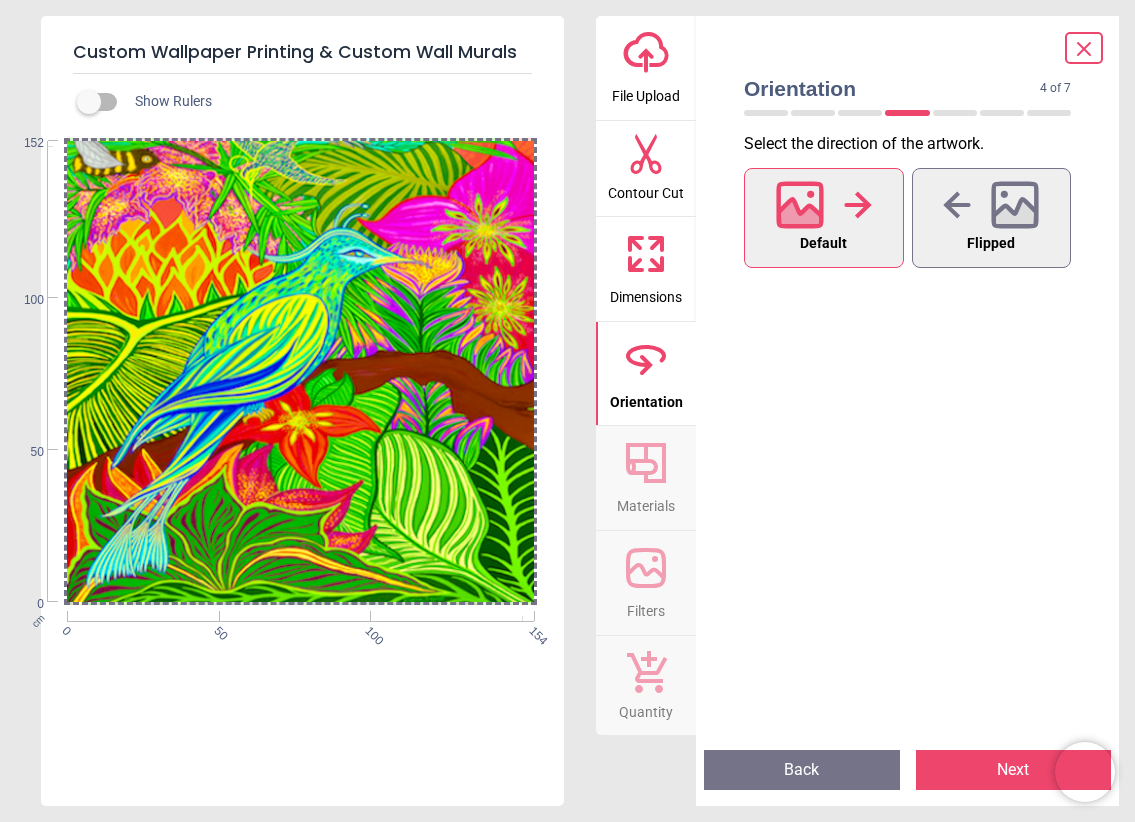click on "Next" at bounding box center [1014, 770] 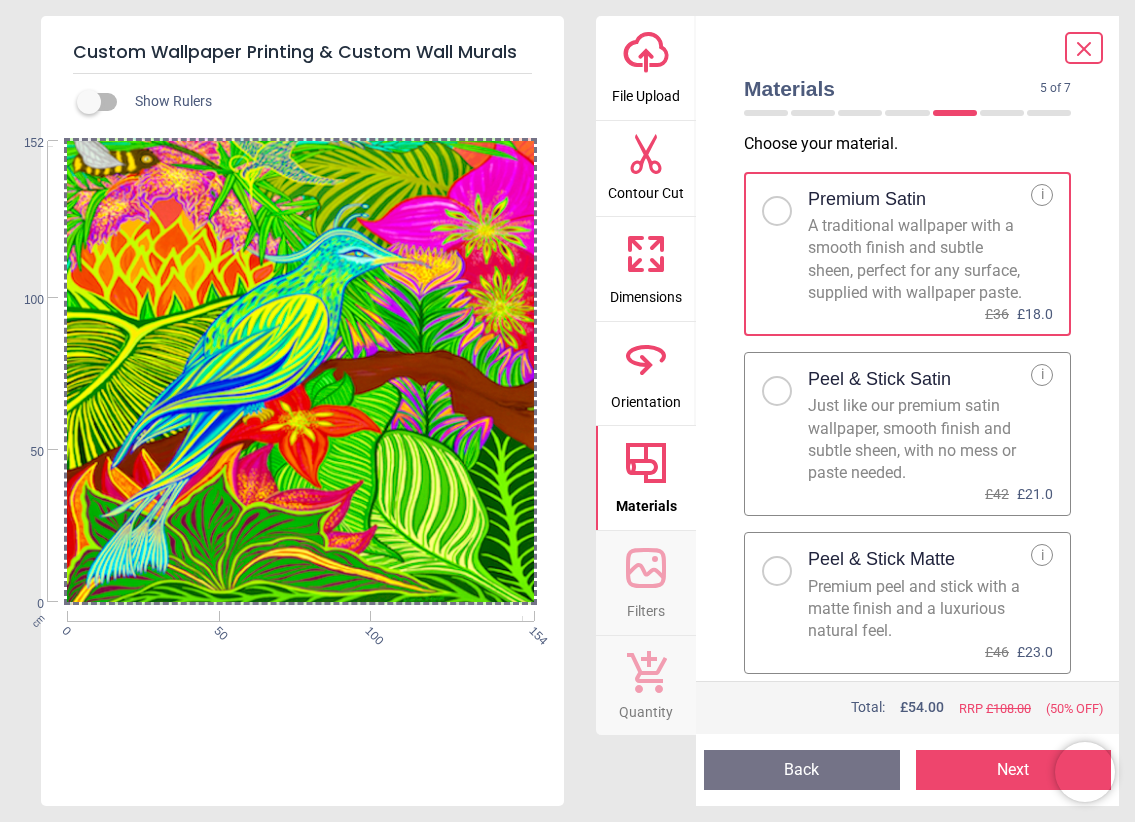 click on "Next" at bounding box center [1014, 770] 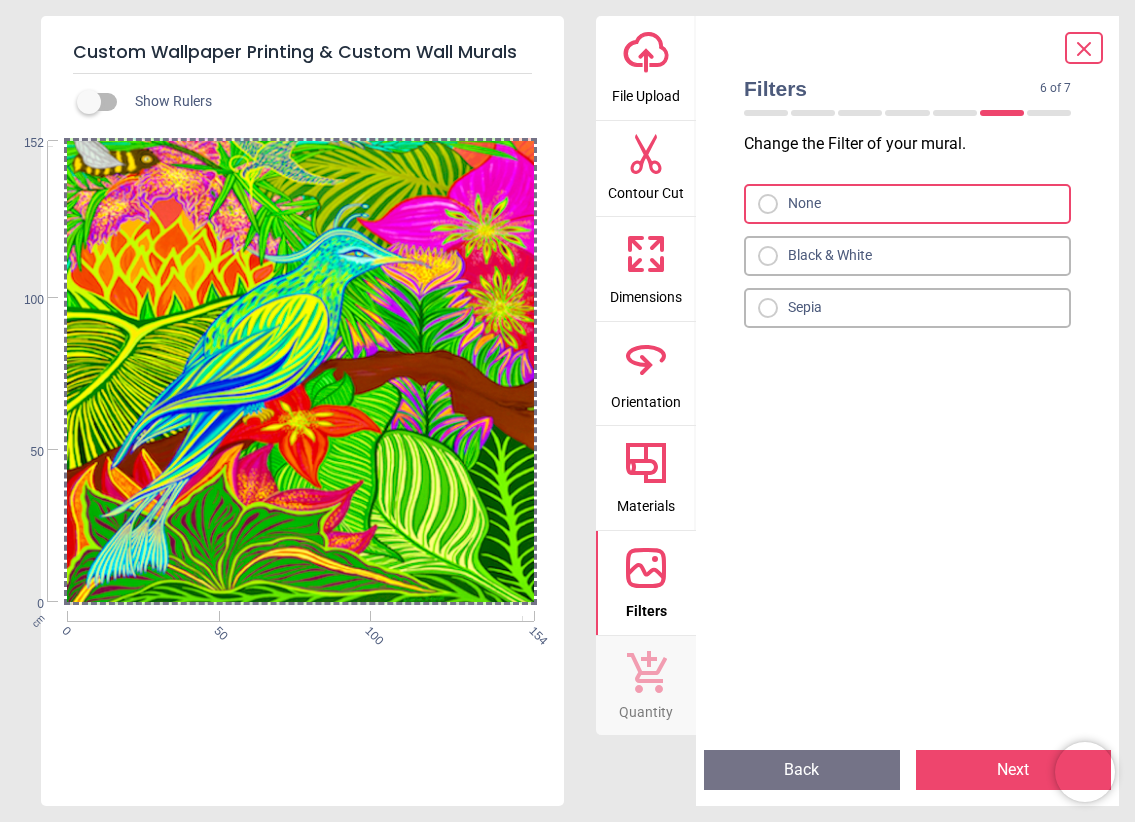 click on "Next" at bounding box center (1014, 770) 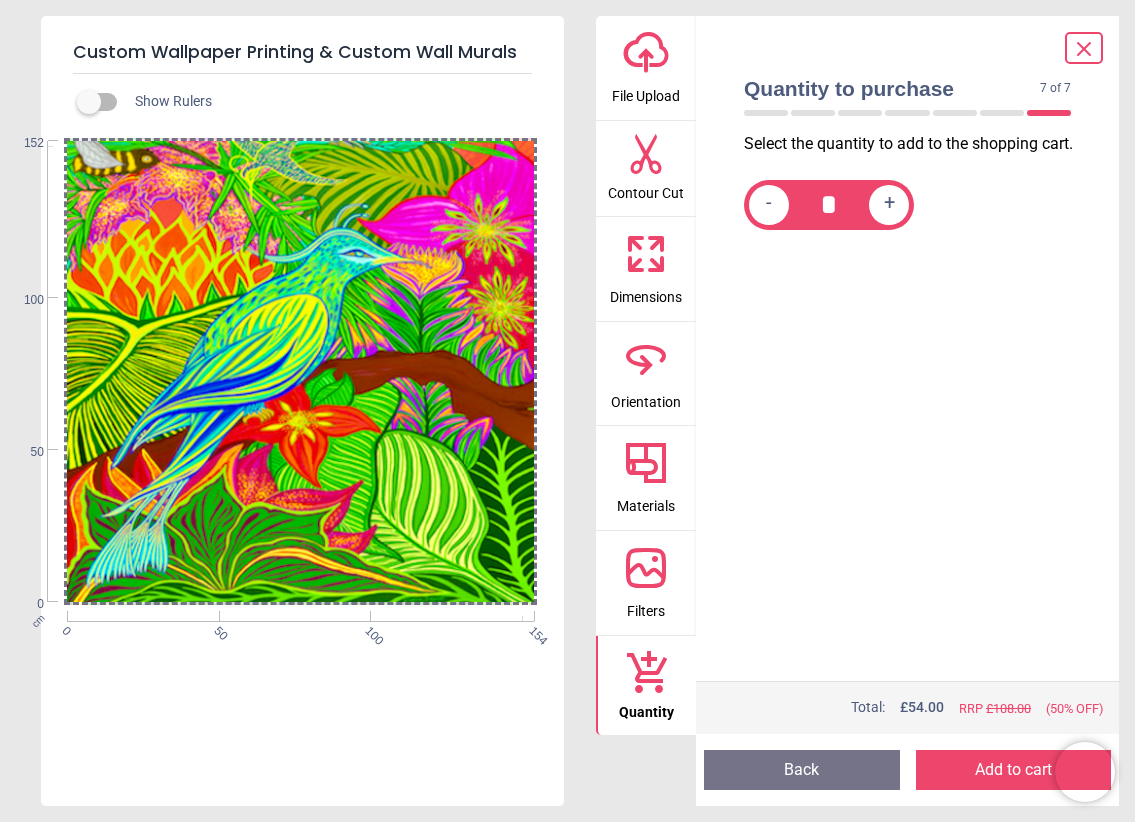 click on "Back" at bounding box center (802, 770) 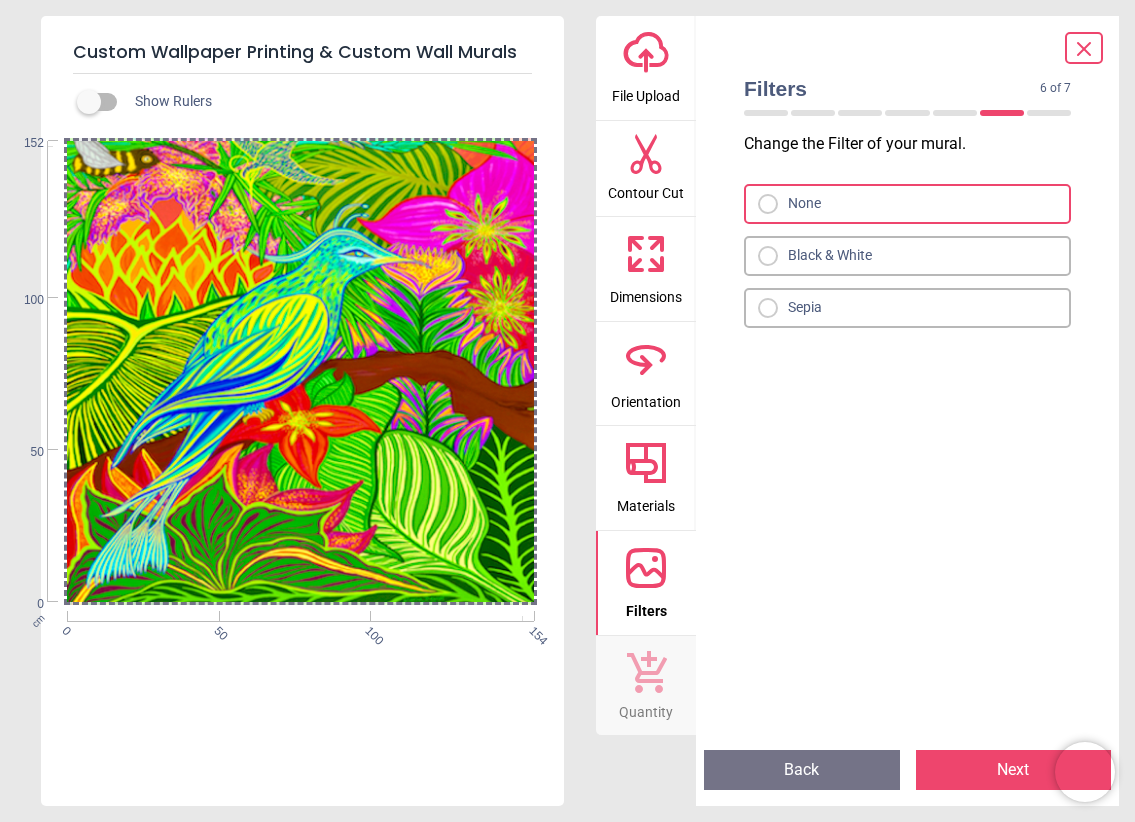 click on "Back" at bounding box center [802, 770] 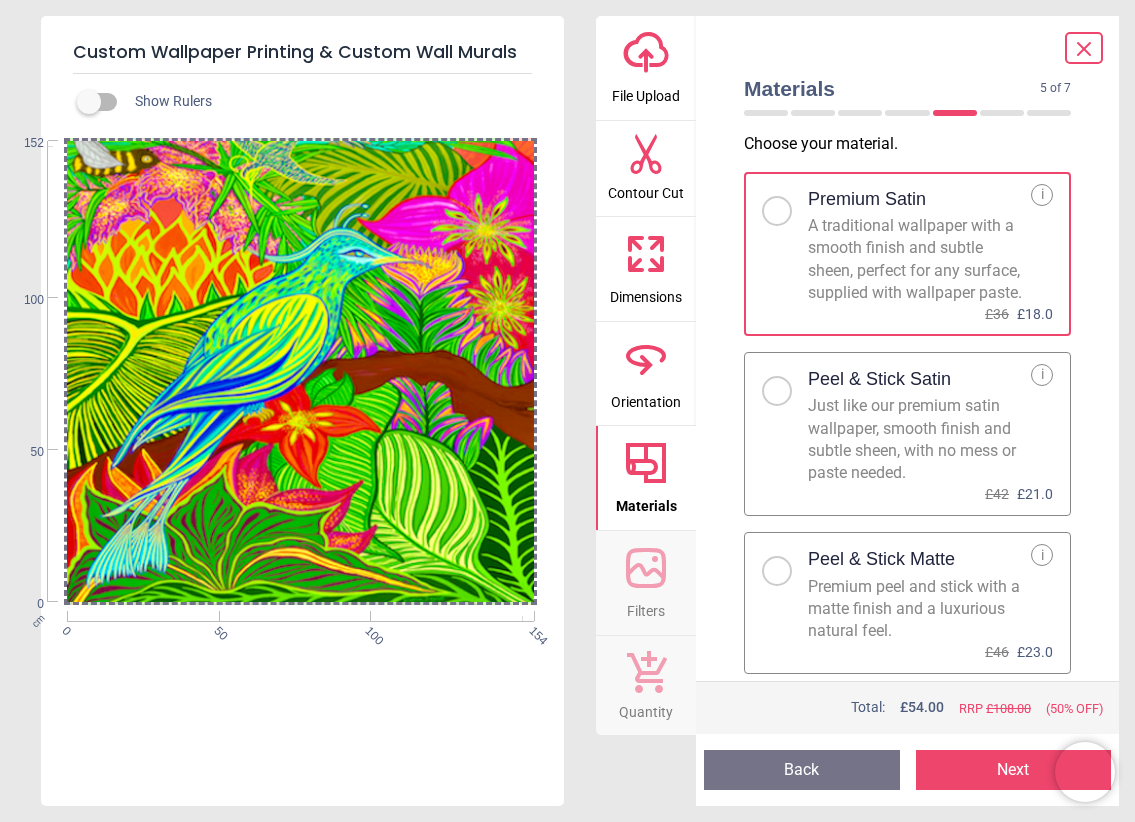 click on "Back" at bounding box center [802, 770] 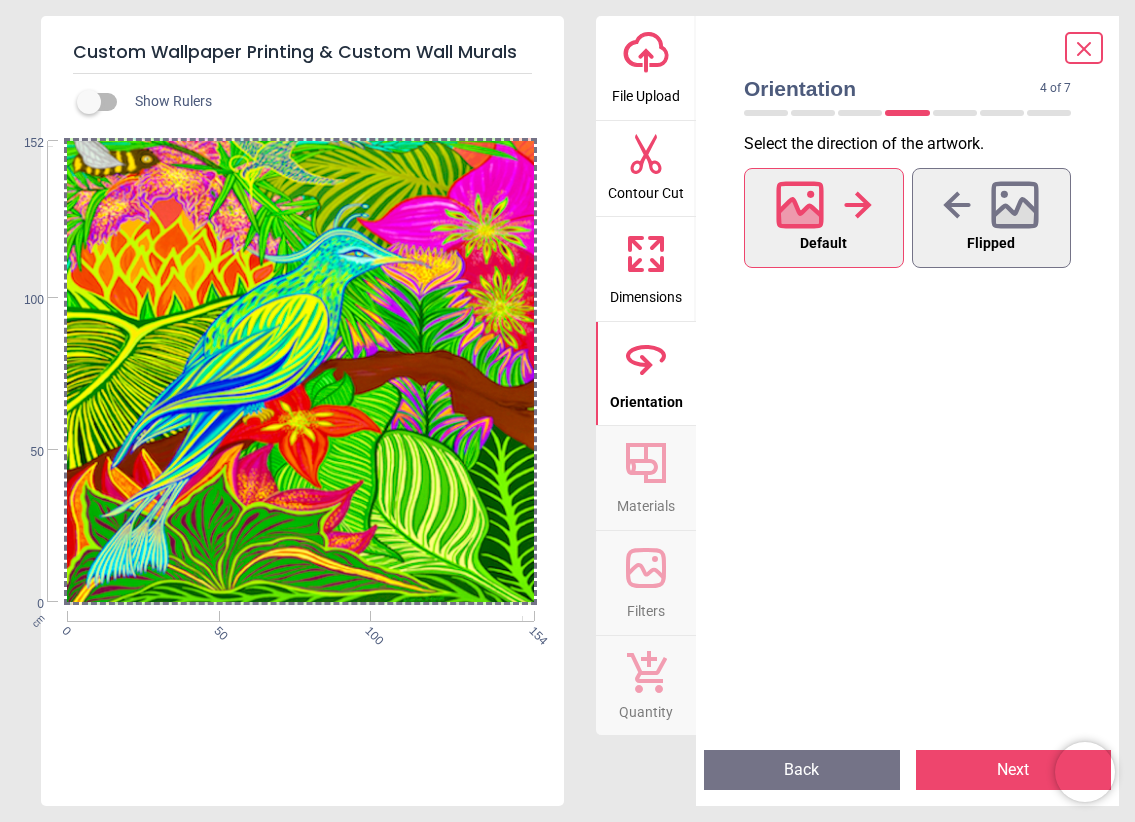 click on "Back" at bounding box center (802, 770) 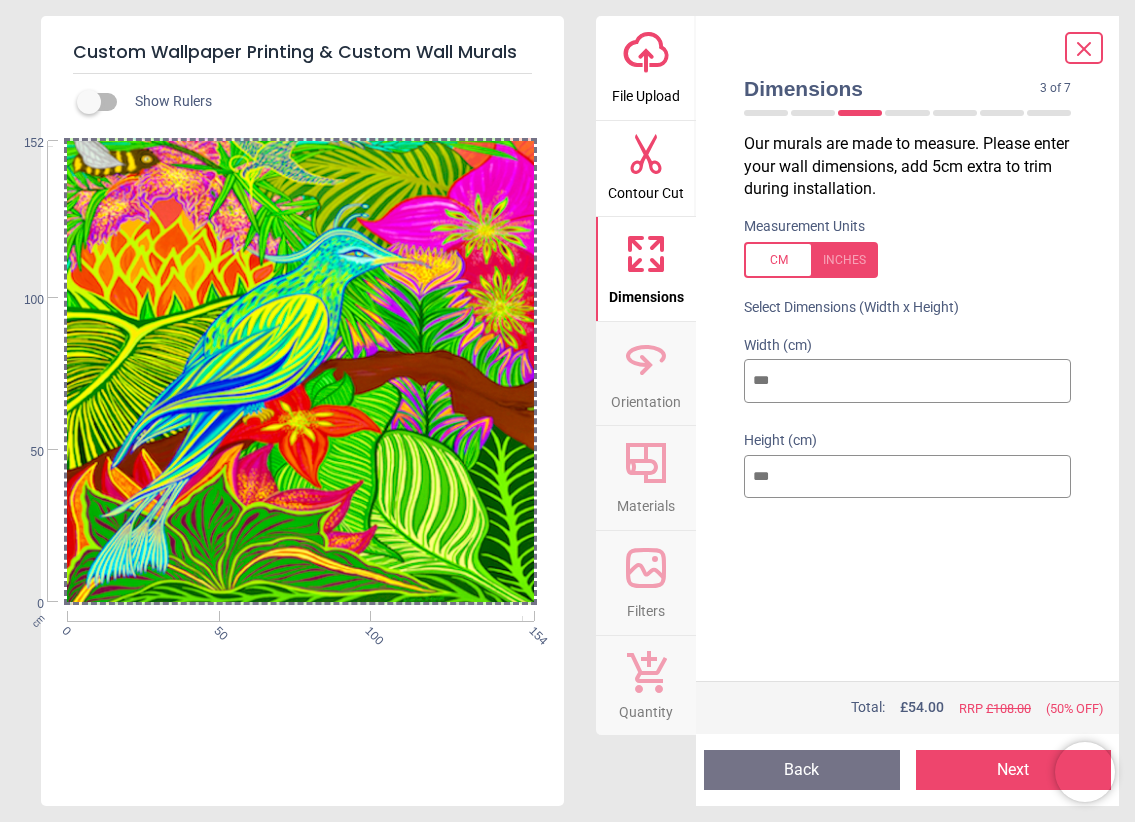 click on "Back" at bounding box center [802, 770] 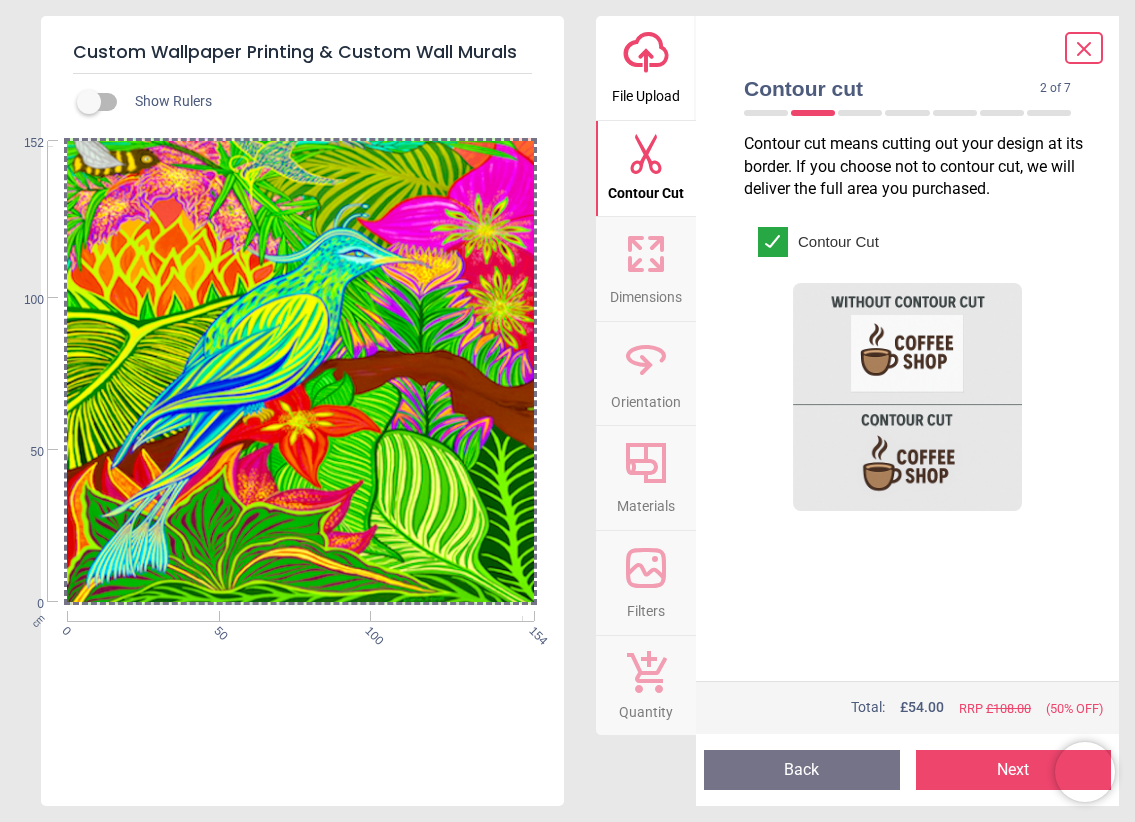 click on "Back" at bounding box center (802, 770) 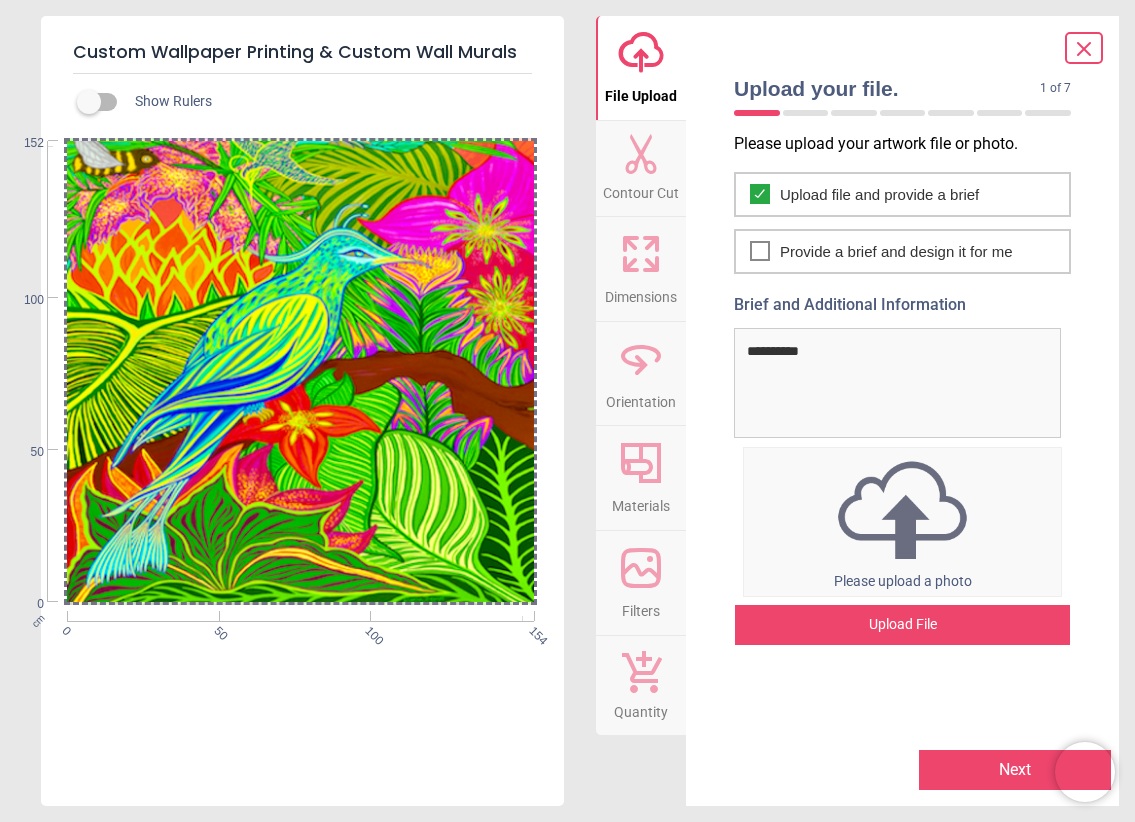 click at bounding box center (798, 770) 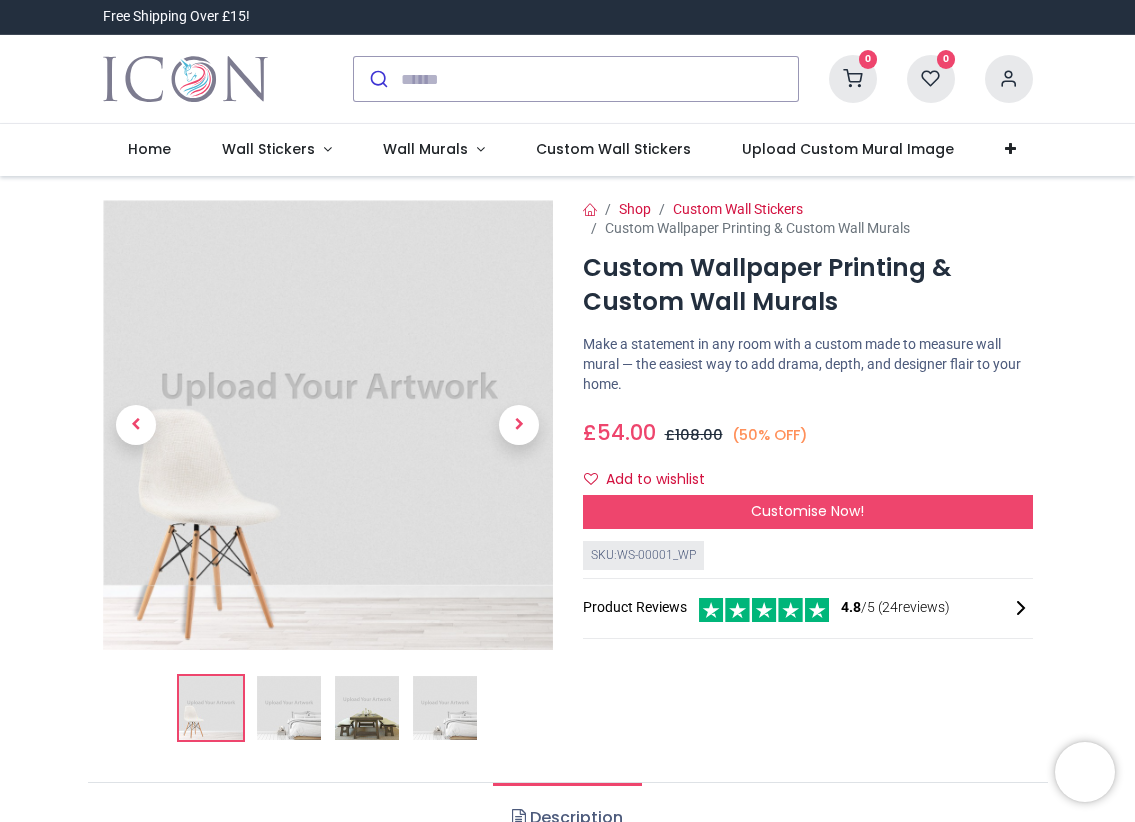 scroll, scrollTop: 0, scrollLeft: 0, axis: both 